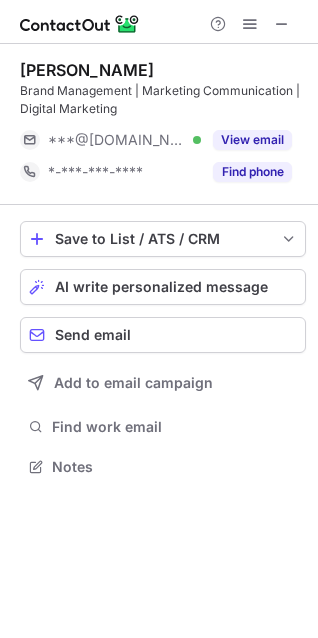 scroll, scrollTop: 0, scrollLeft: 0, axis: both 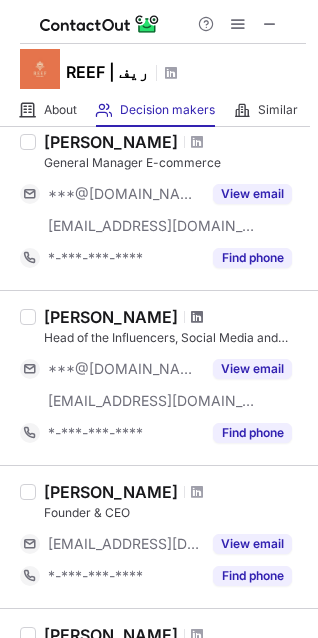 click at bounding box center [197, 317] 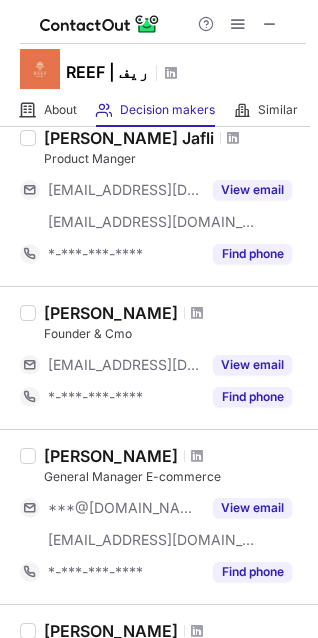 scroll, scrollTop: 766, scrollLeft: 0, axis: vertical 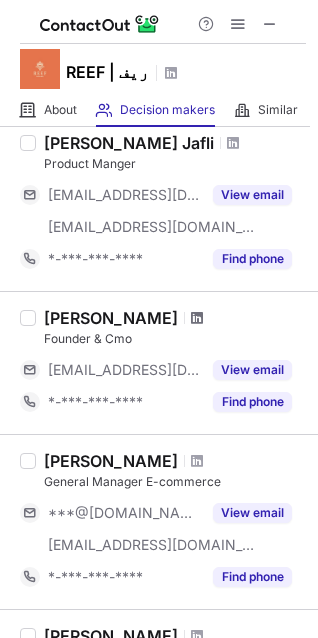 click at bounding box center (197, 318) 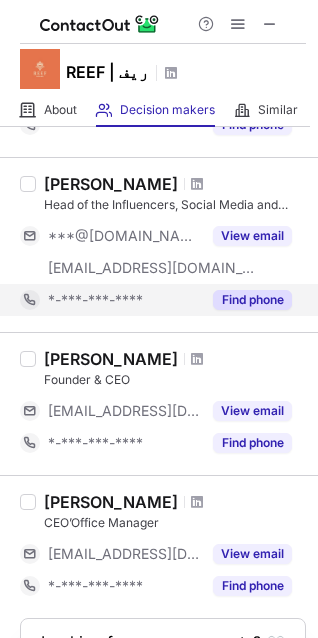 scroll, scrollTop: 1216, scrollLeft: 0, axis: vertical 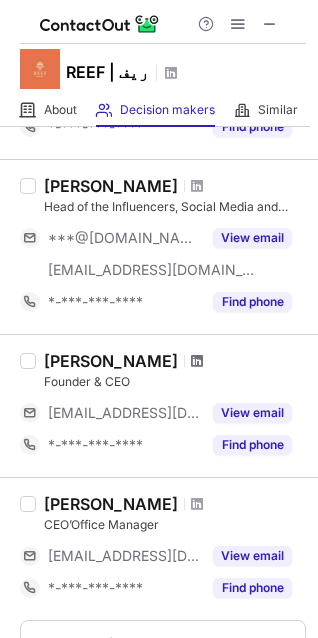 click at bounding box center (197, 361) 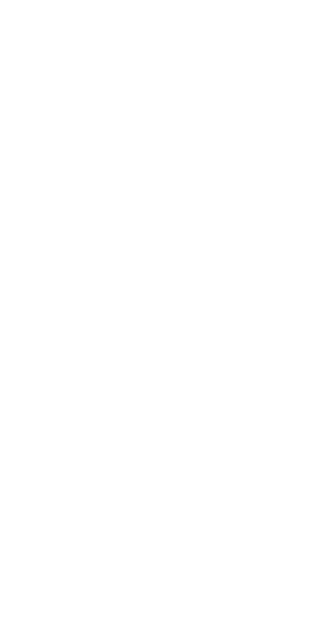 scroll, scrollTop: 0, scrollLeft: 0, axis: both 